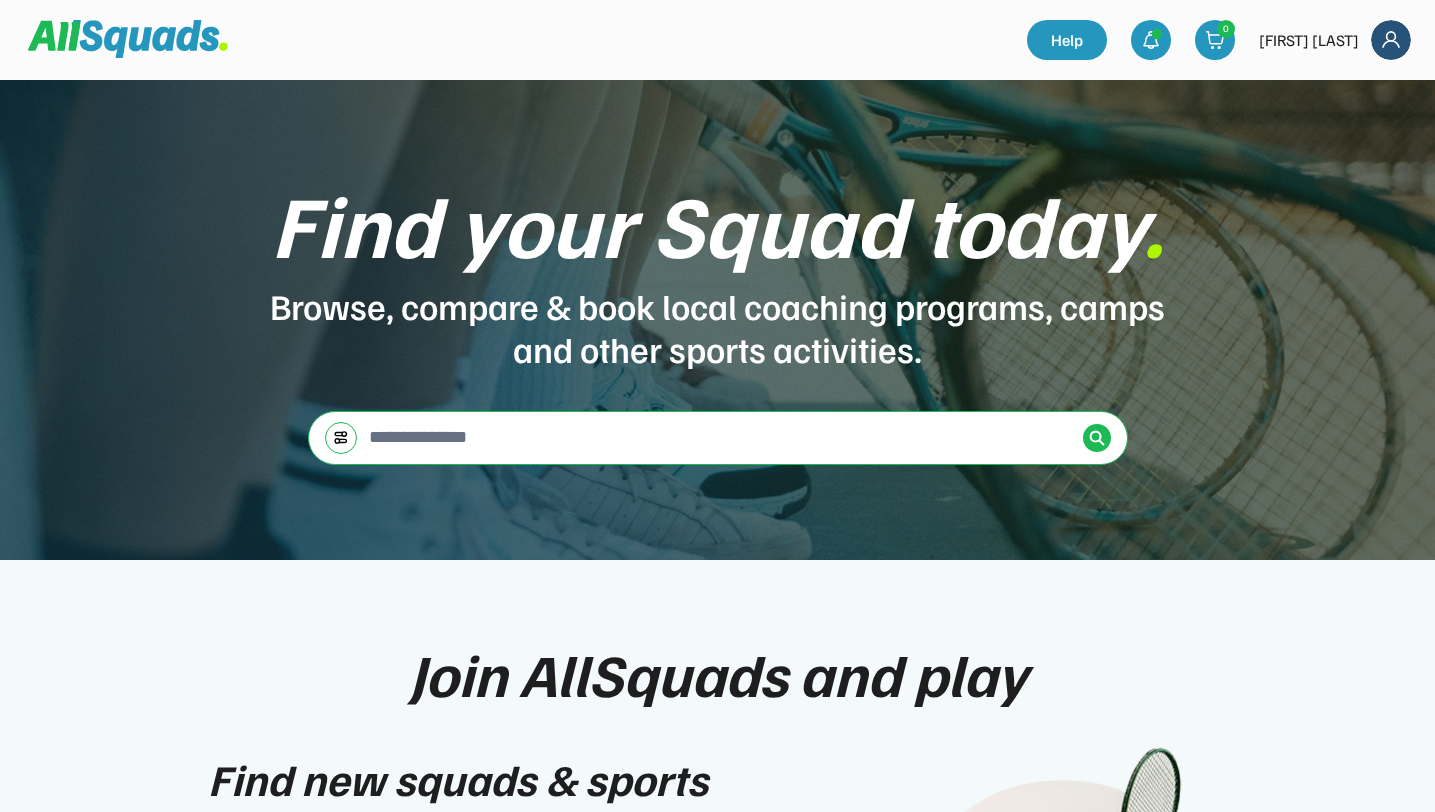 scroll, scrollTop: 0, scrollLeft: 0, axis: both 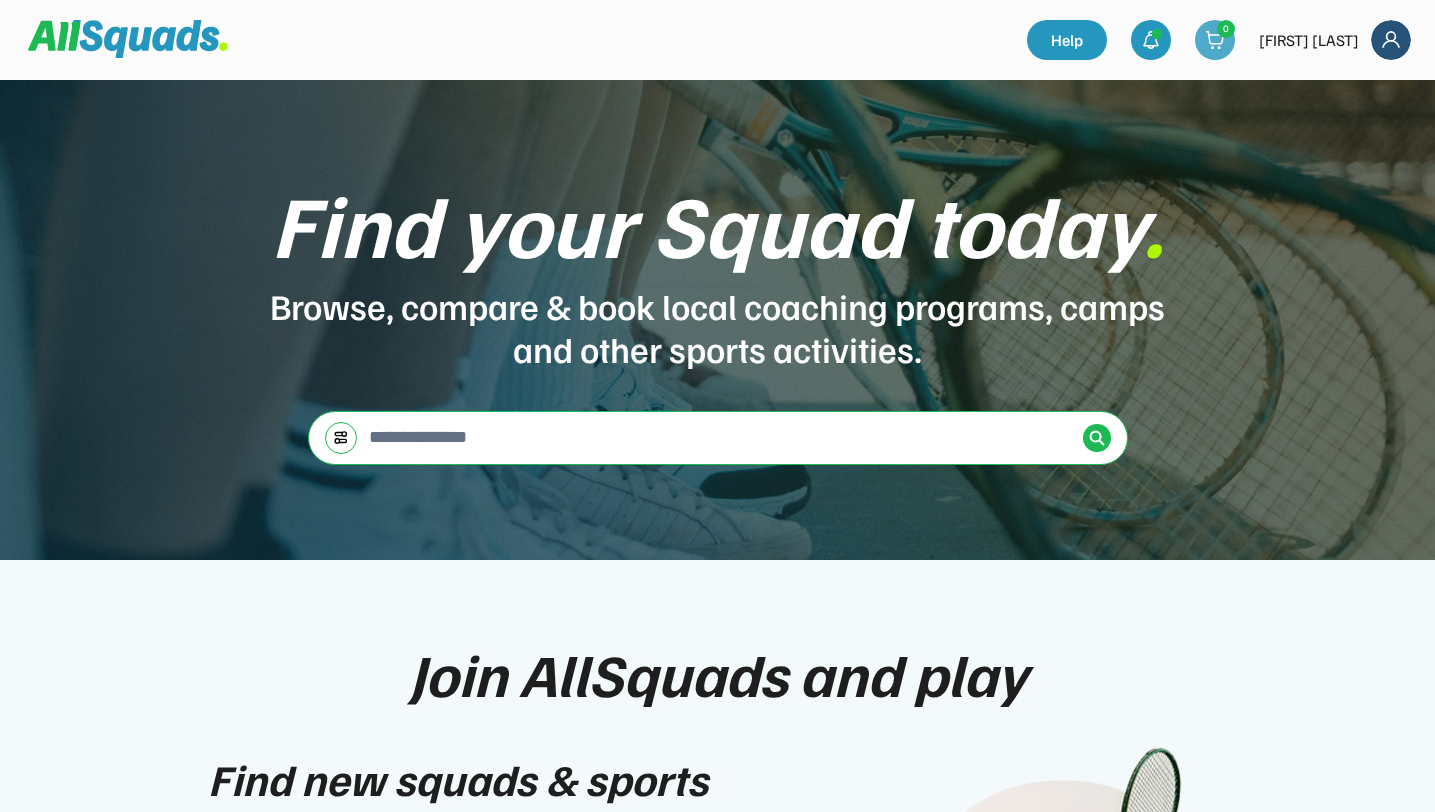 click at bounding box center (1215, 40) 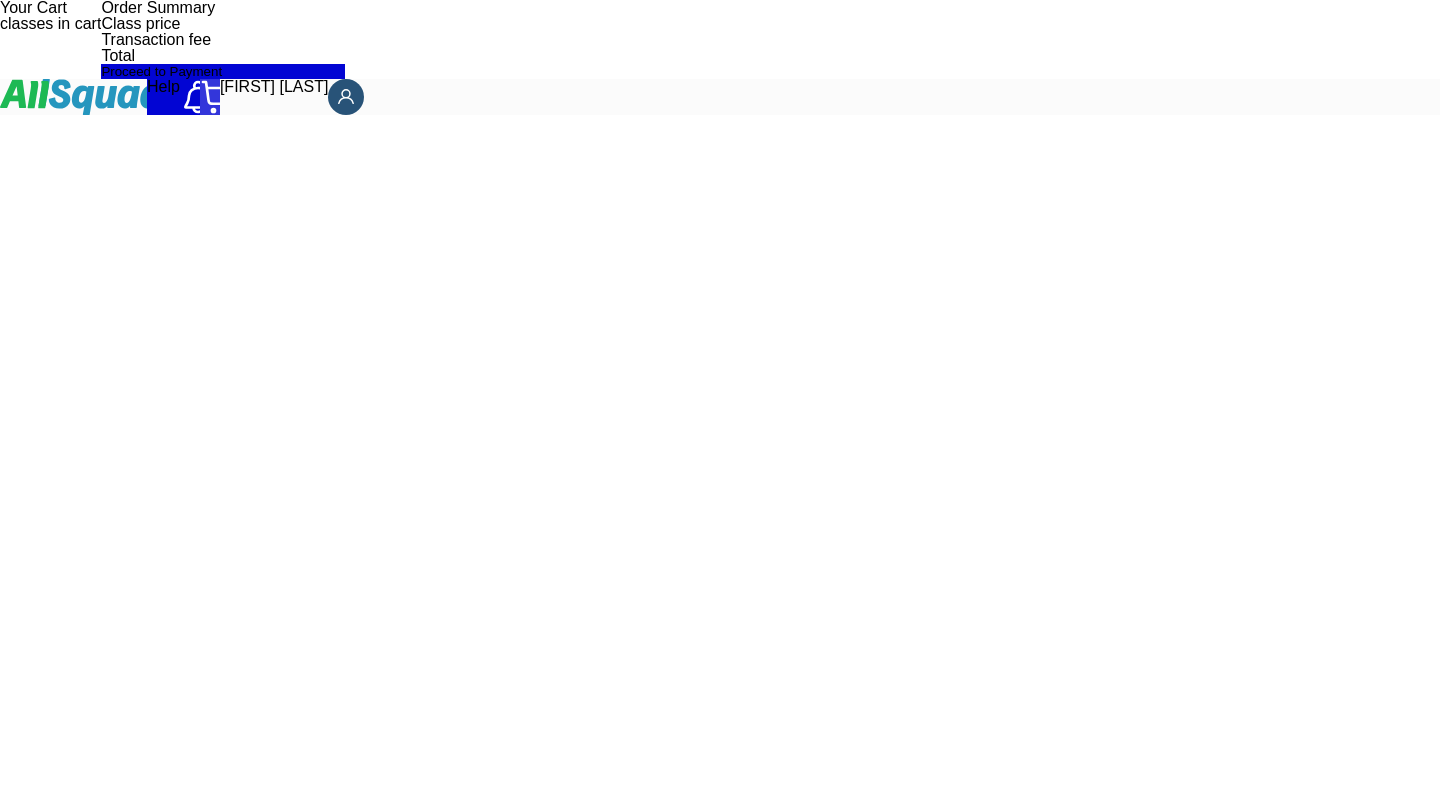 scroll, scrollTop: 0, scrollLeft: 0, axis: both 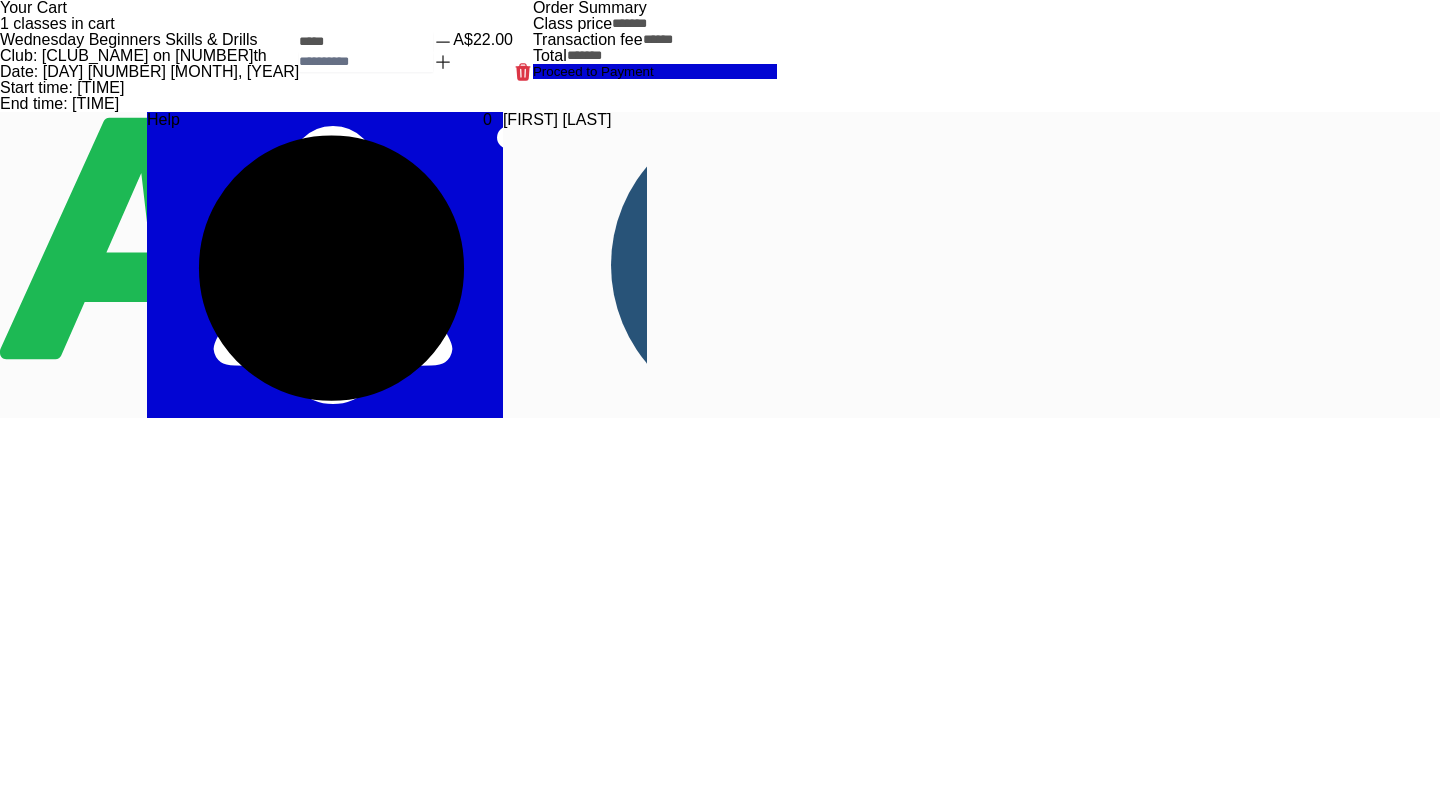 click on "[FIRST] [LAST]" at bounding box center (557, 265) 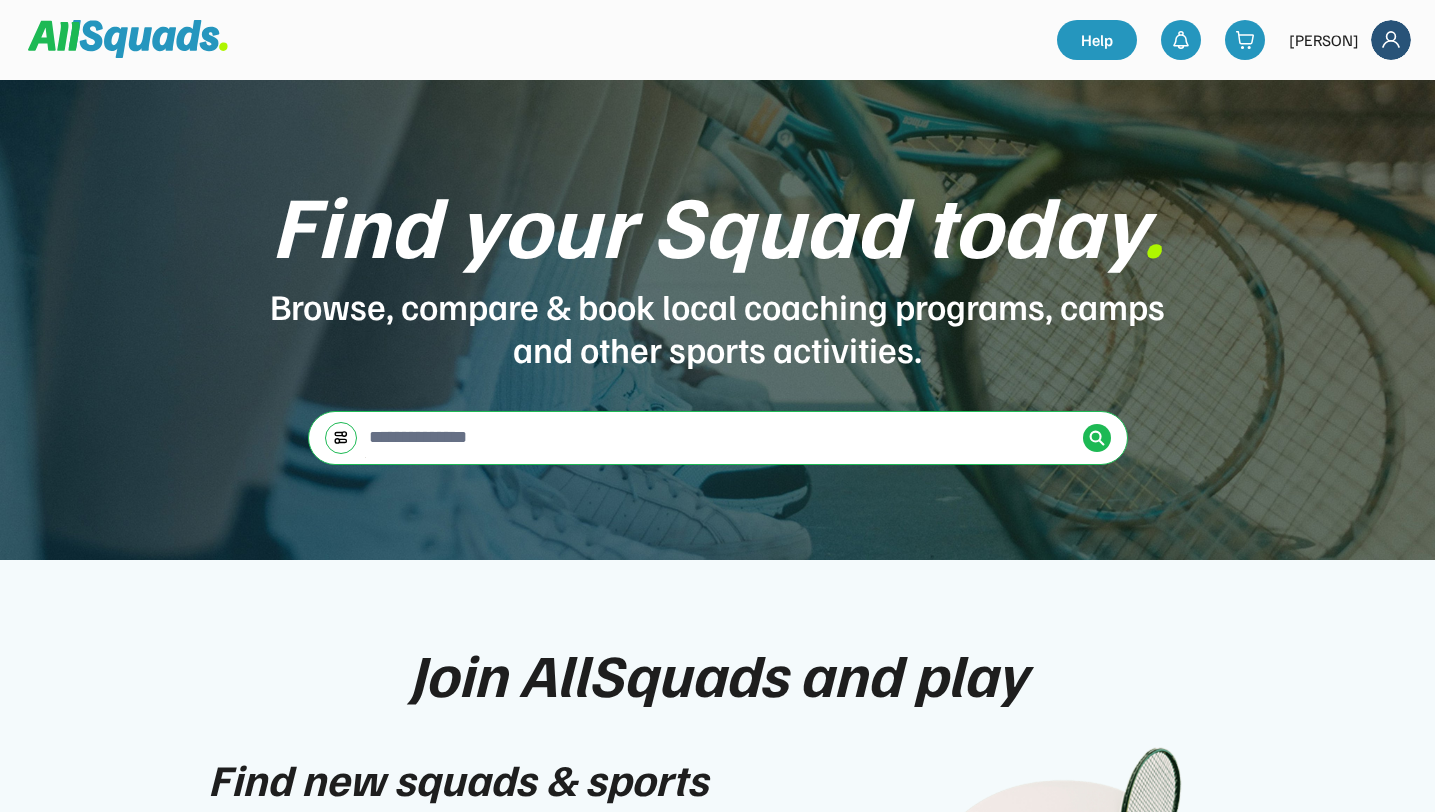 scroll, scrollTop: 0, scrollLeft: 0, axis: both 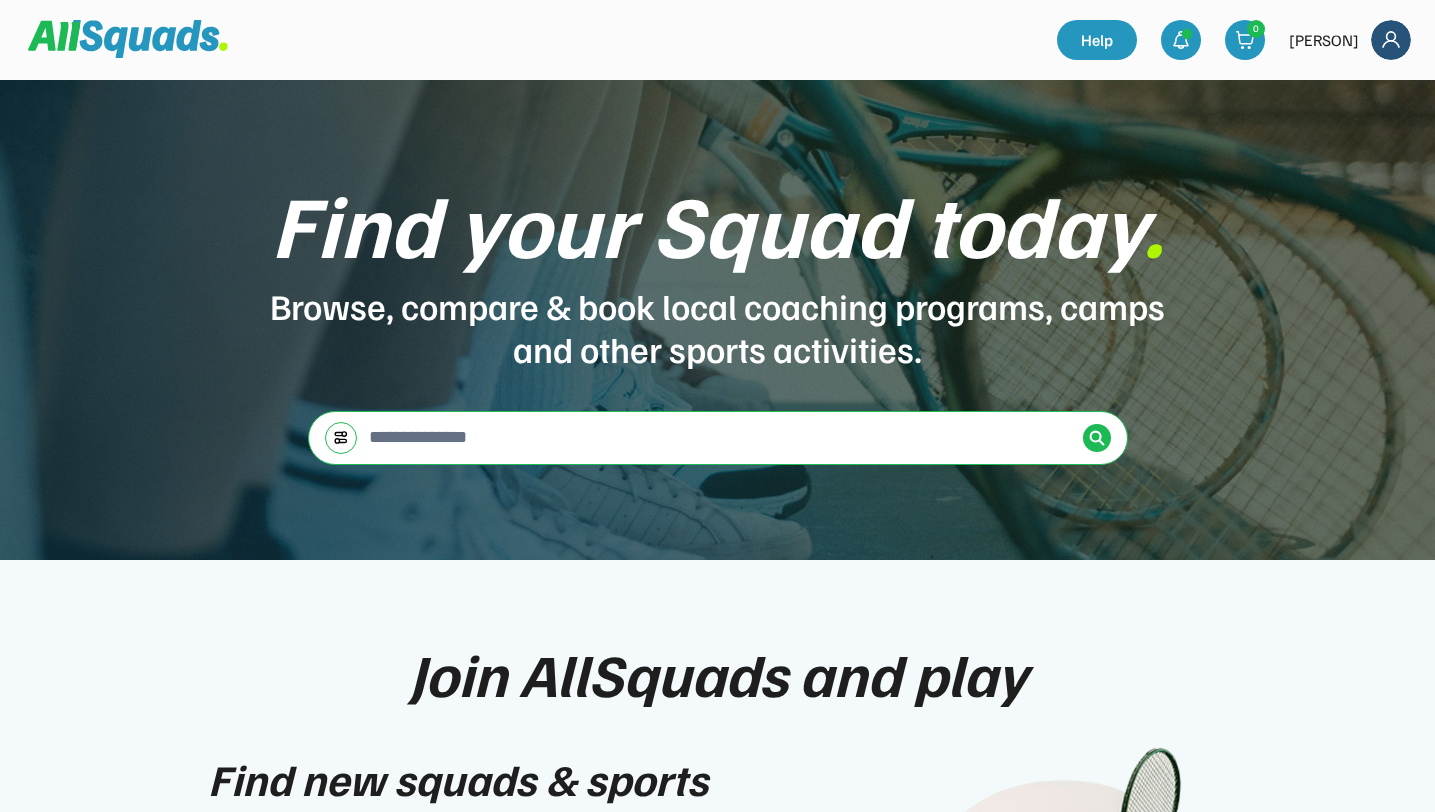 click at bounding box center [1391, 40] 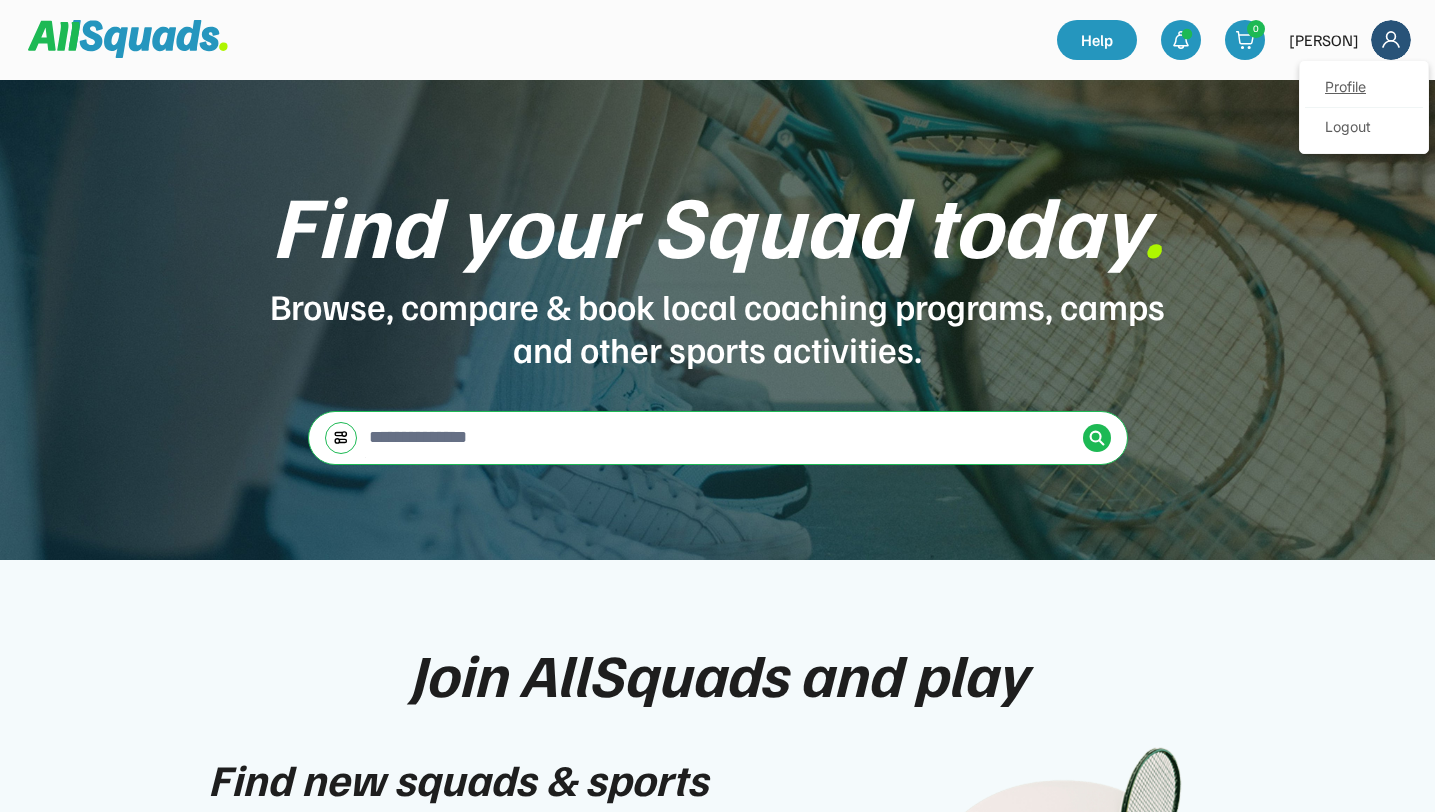 click on "Profile" at bounding box center (1364, 88) 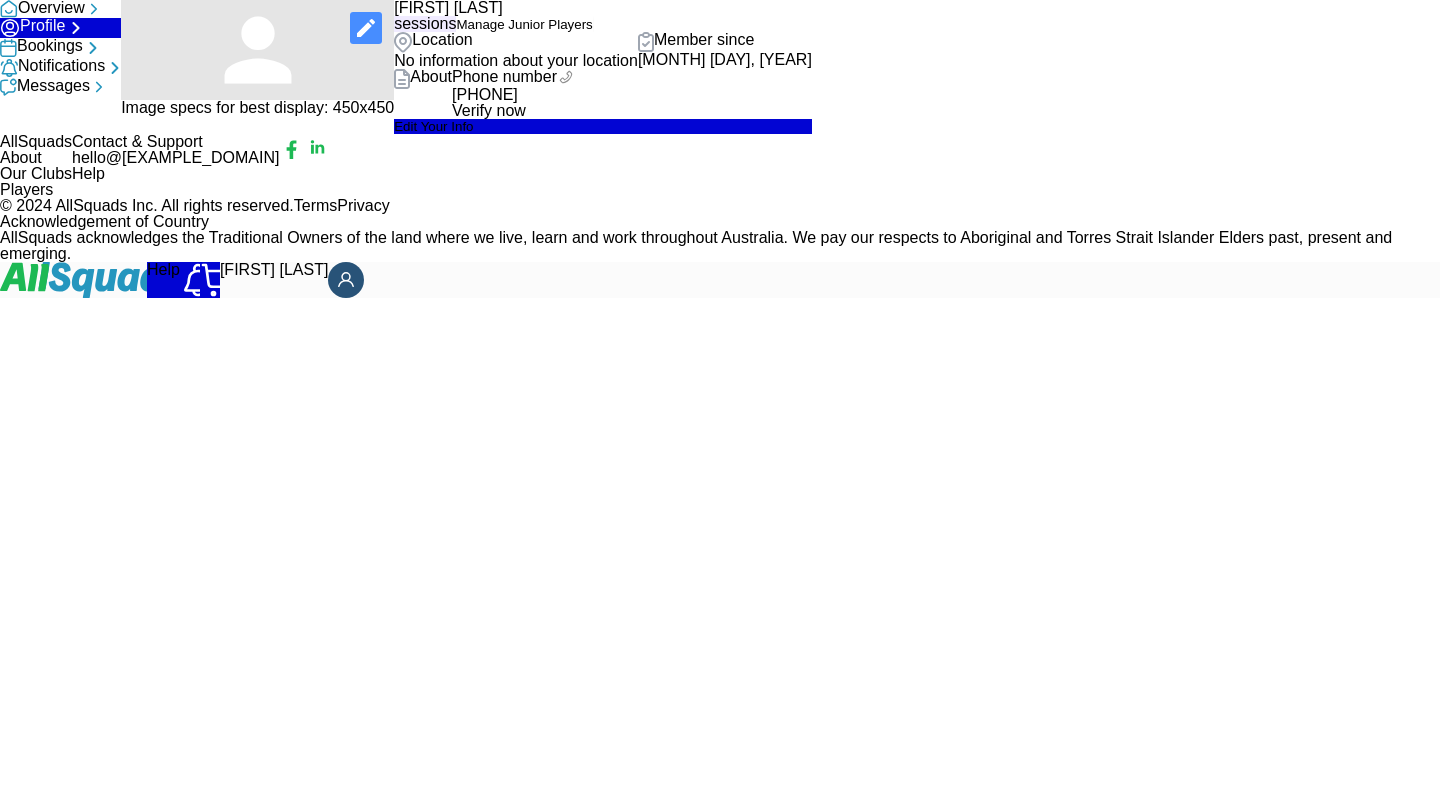 scroll, scrollTop: 0, scrollLeft: 0, axis: both 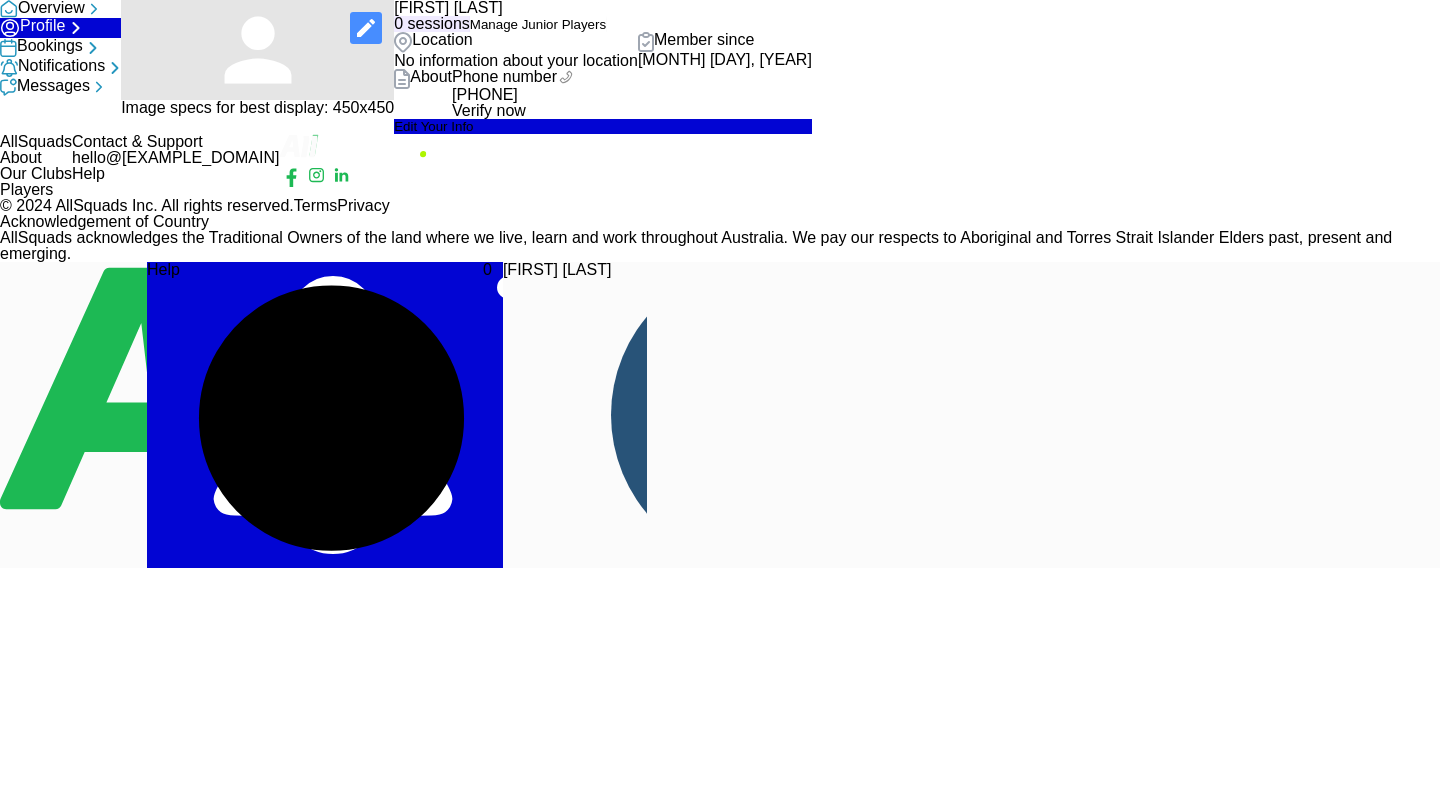 click on "Bookings" at bounding box center [50, 48] 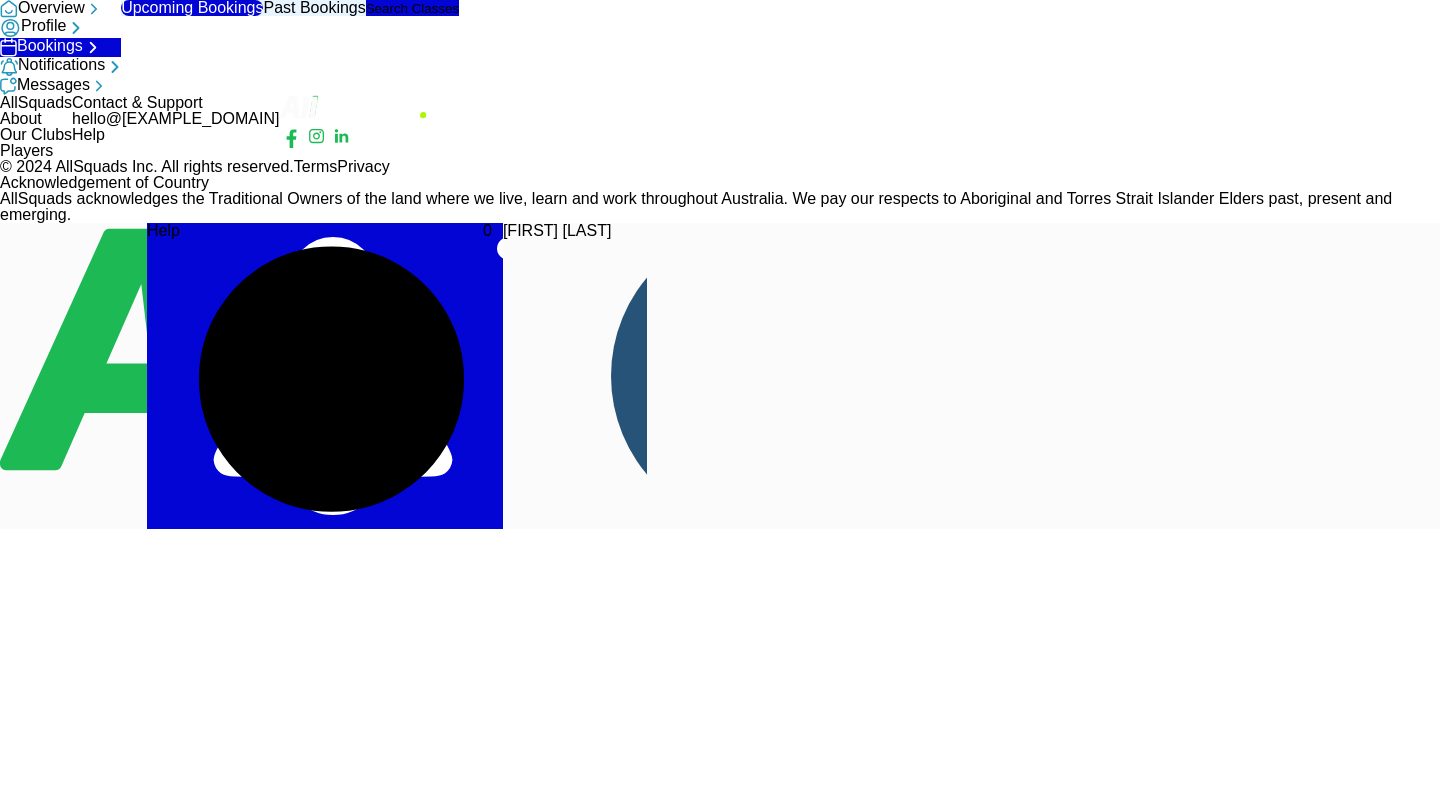 click on "Overview" at bounding box center (51, 9) 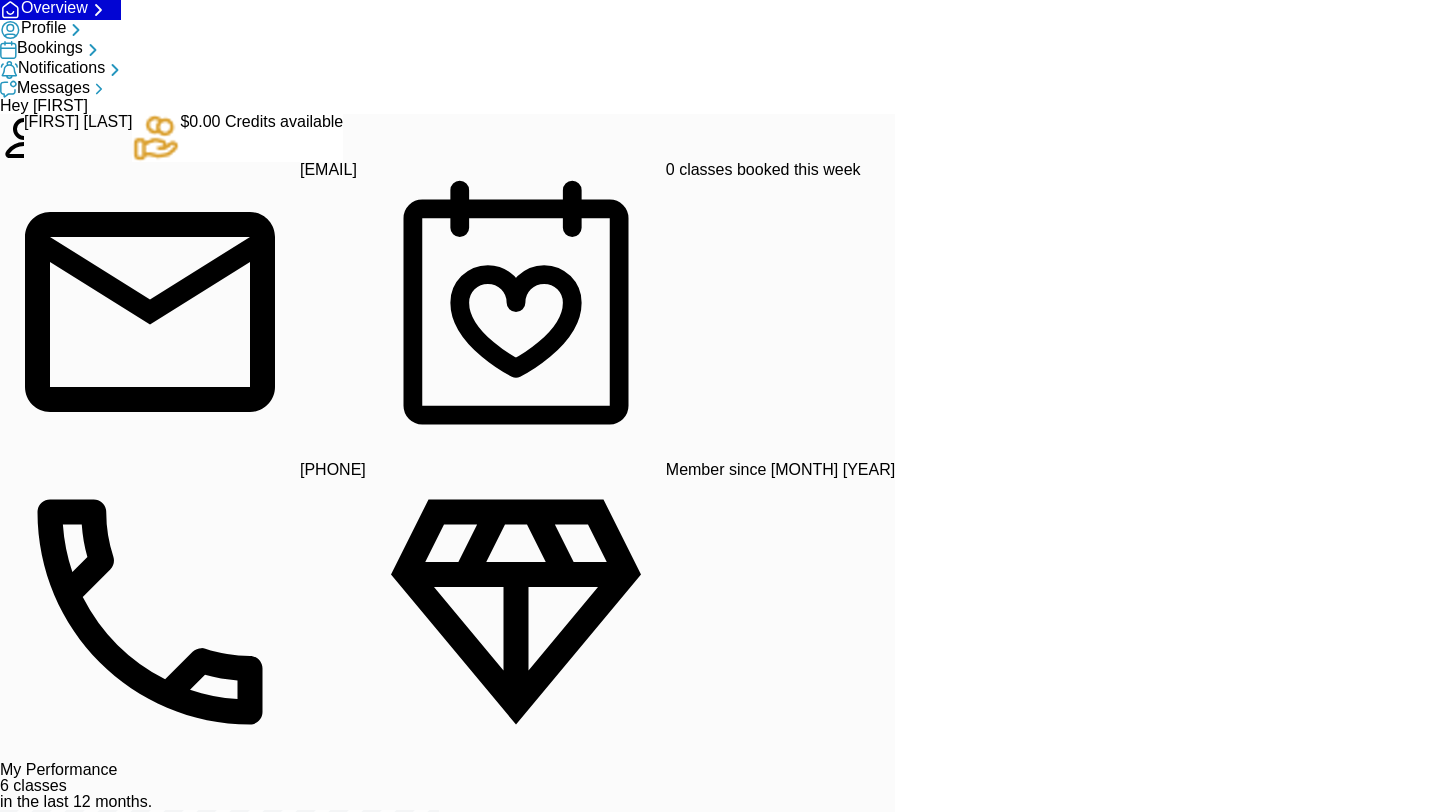 click on "Wednesday Beginners Skills & Drills" at bounding box center [429, 1378] 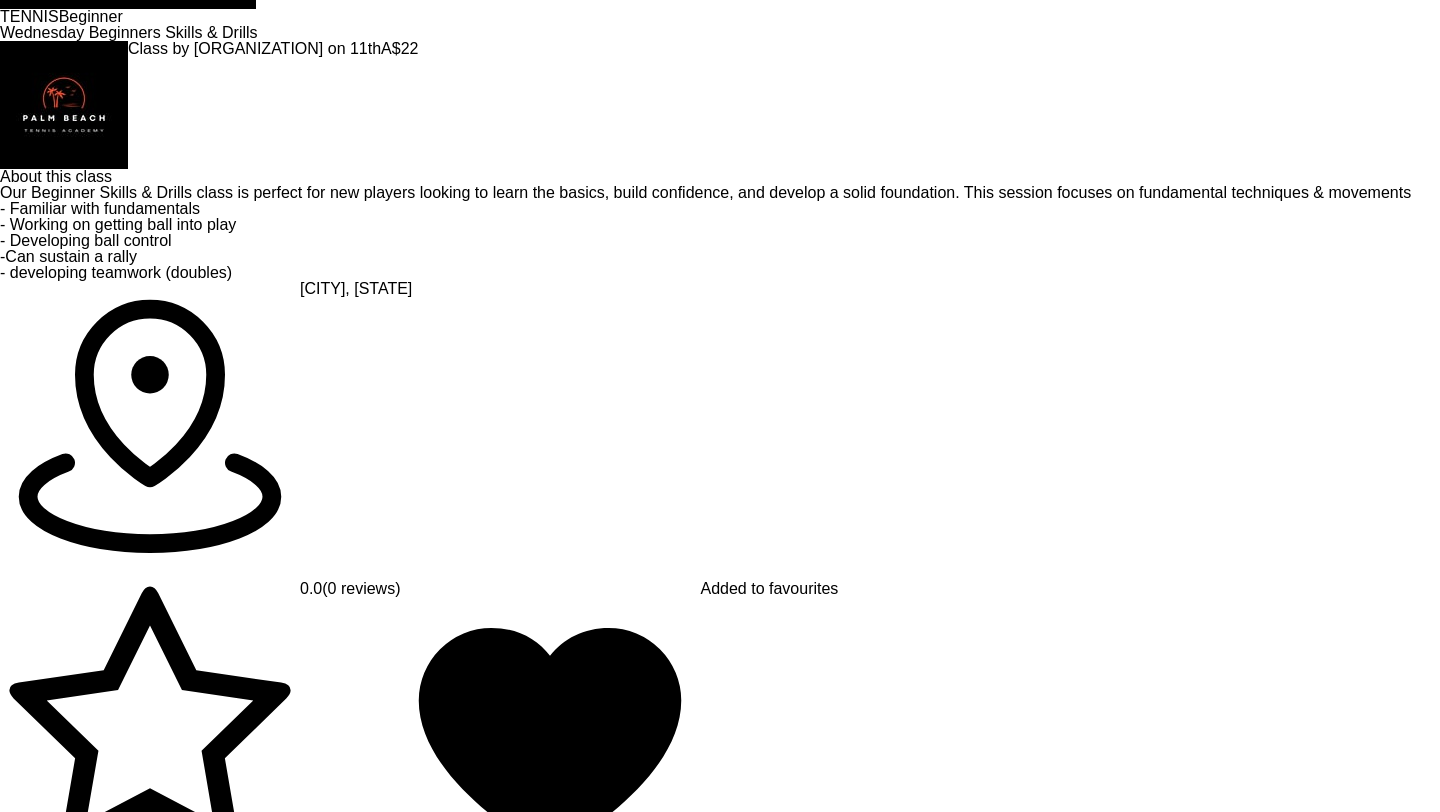 scroll, scrollTop: 312, scrollLeft: 0, axis: vertical 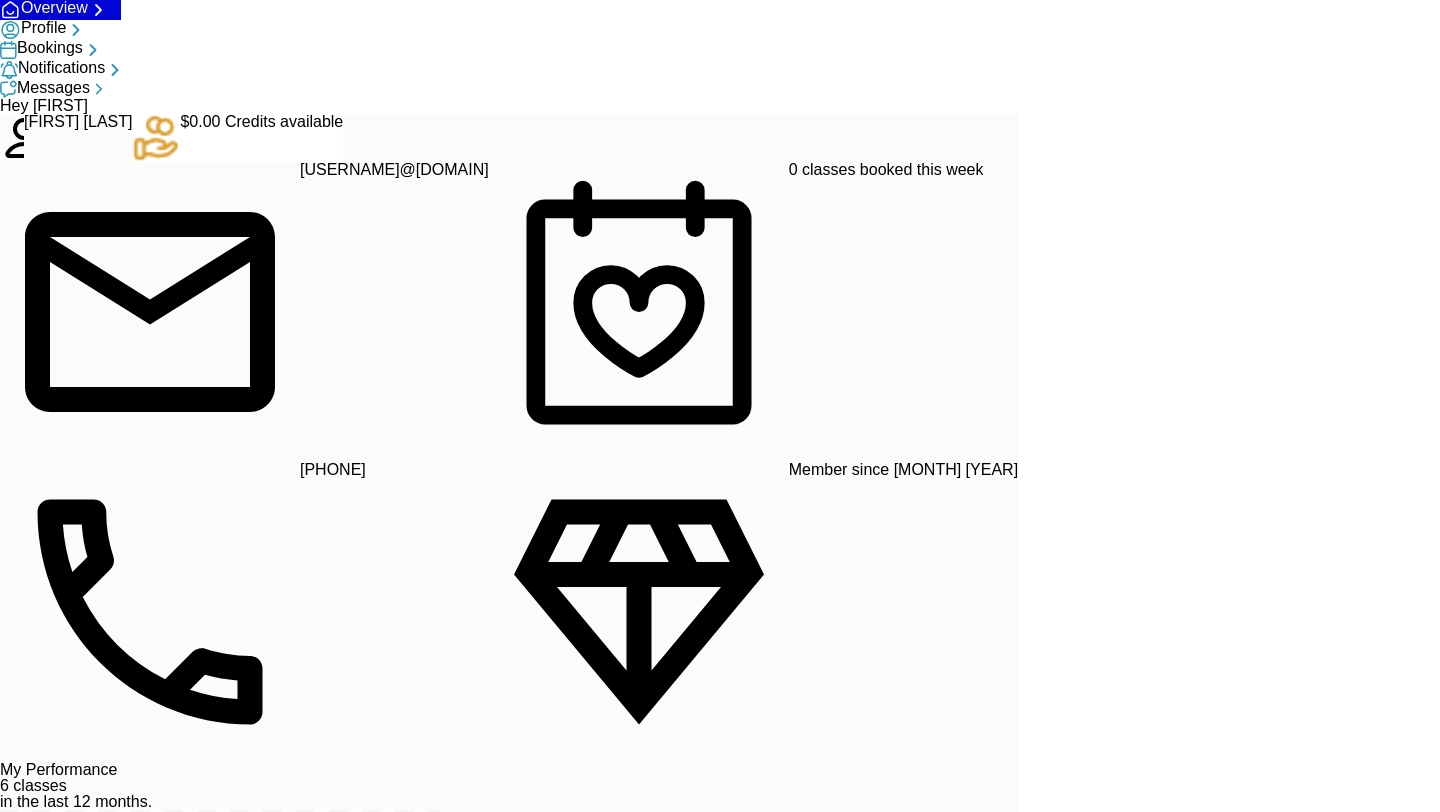 click on "Thursday Beginner Skills & Drills" at bounding box center (279, 1678) 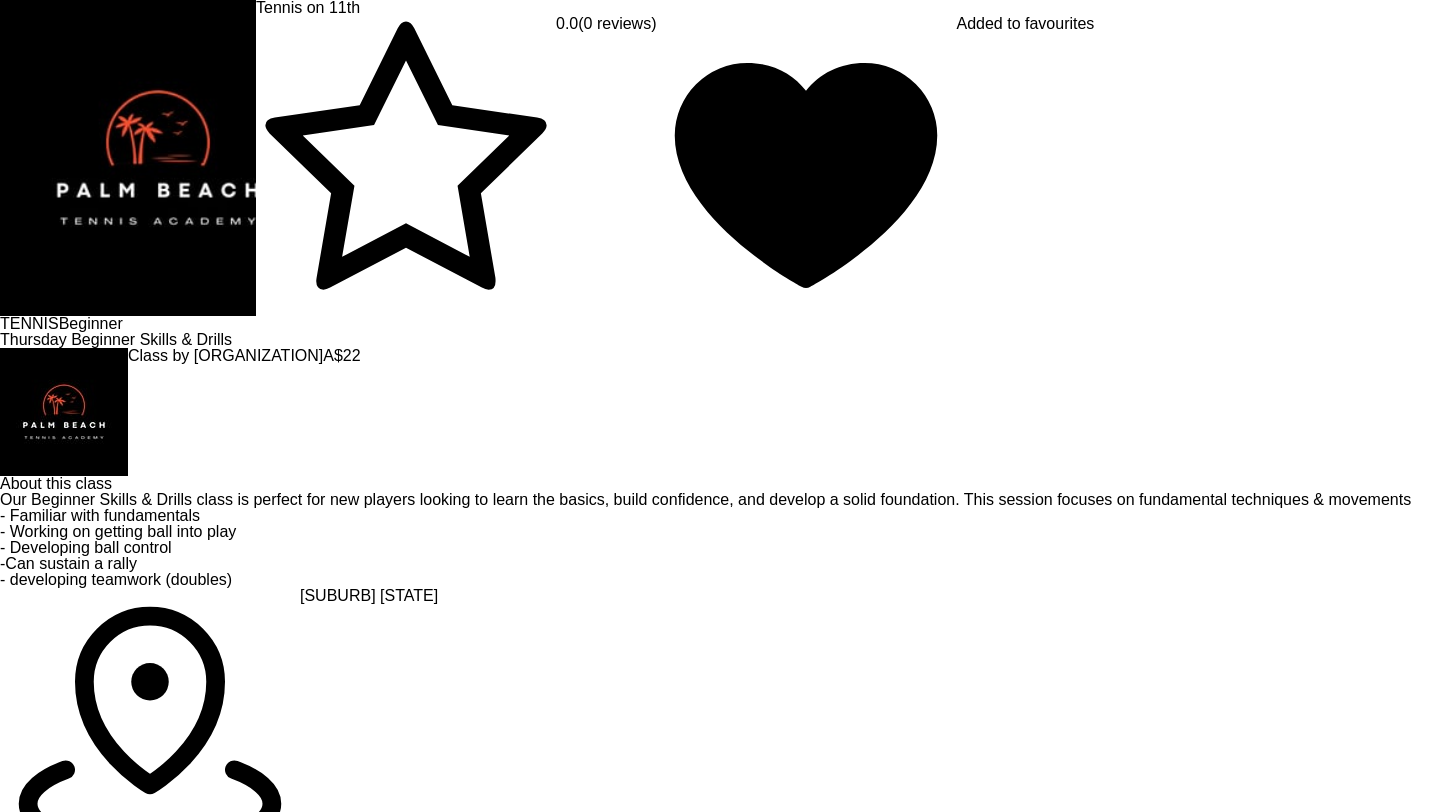 scroll, scrollTop: 184, scrollLeft: 0, axis: vertical 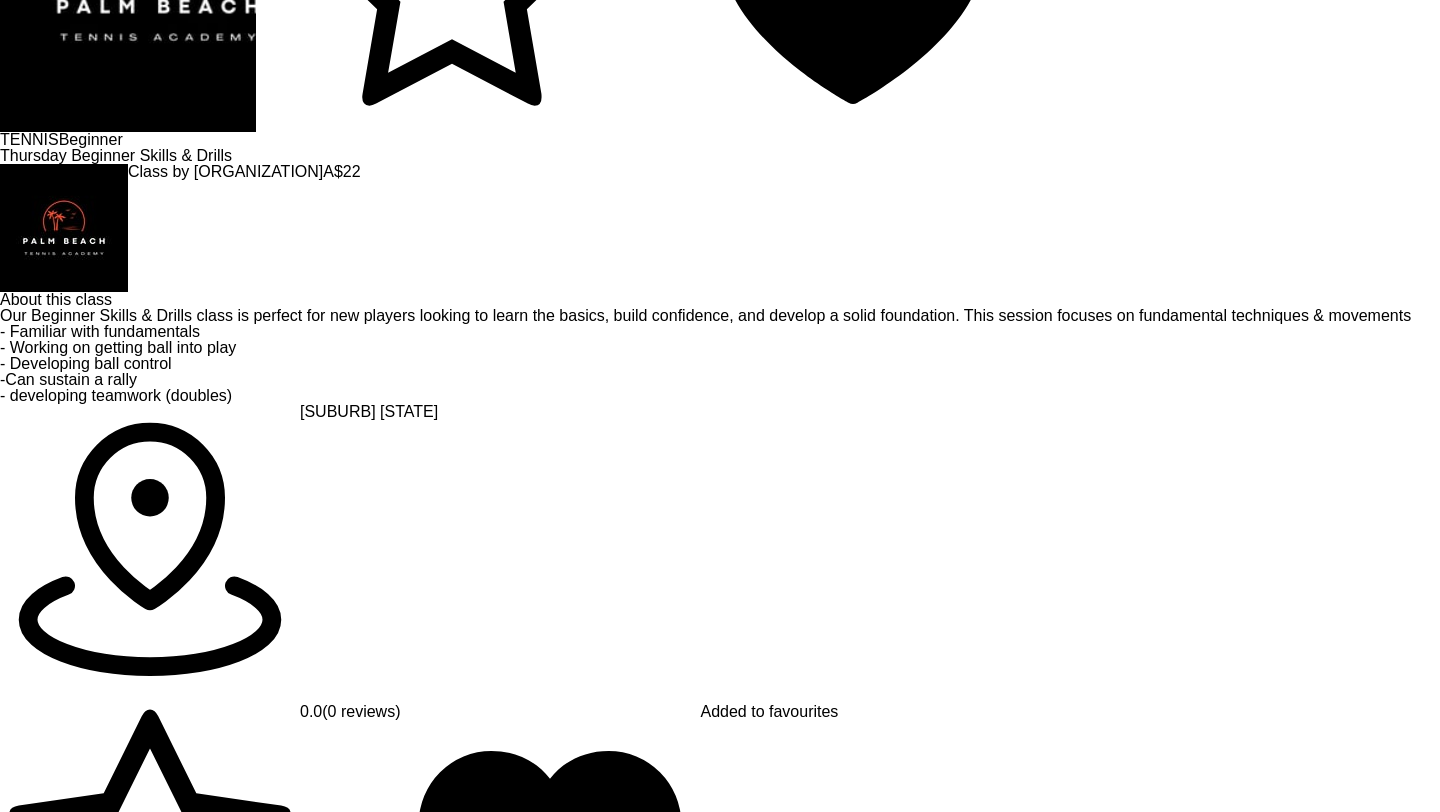 click on "3" at bounding box center [232, 1563] 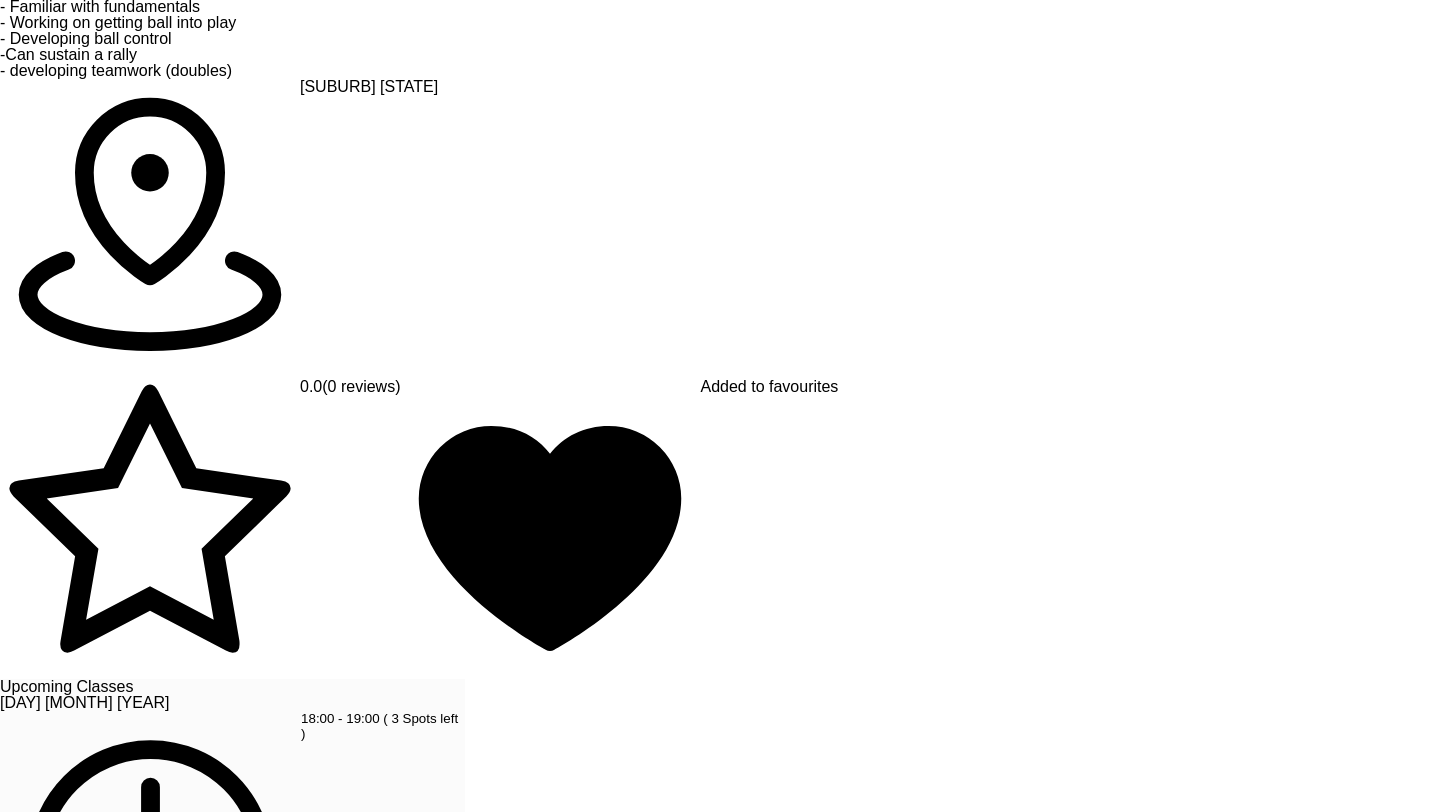 scroll, scrollTop: 546, scrollLeft: 0, axis: vertical 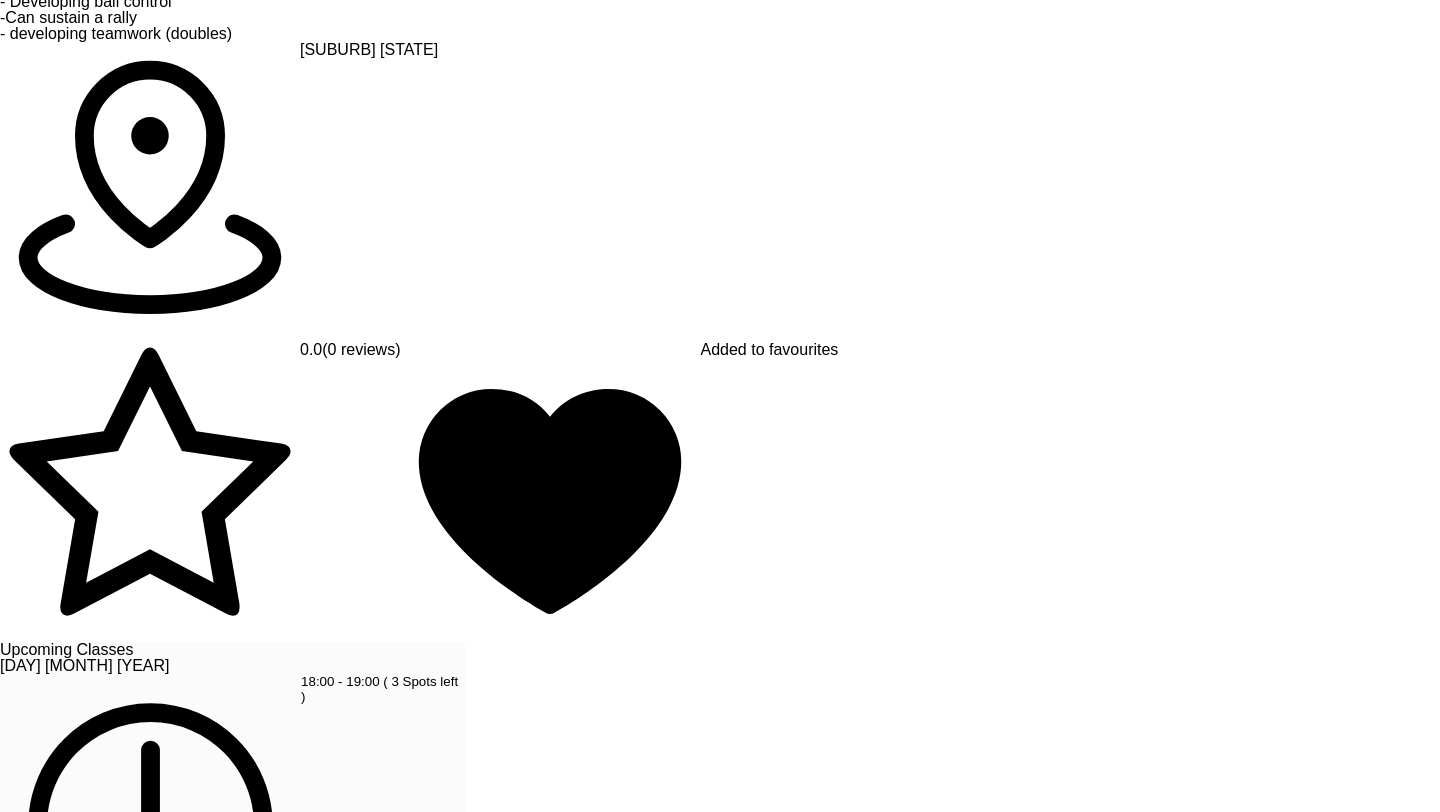 click on "18:00 - 19:00 (3 Spots left )" at bounding box center (384, 2000) 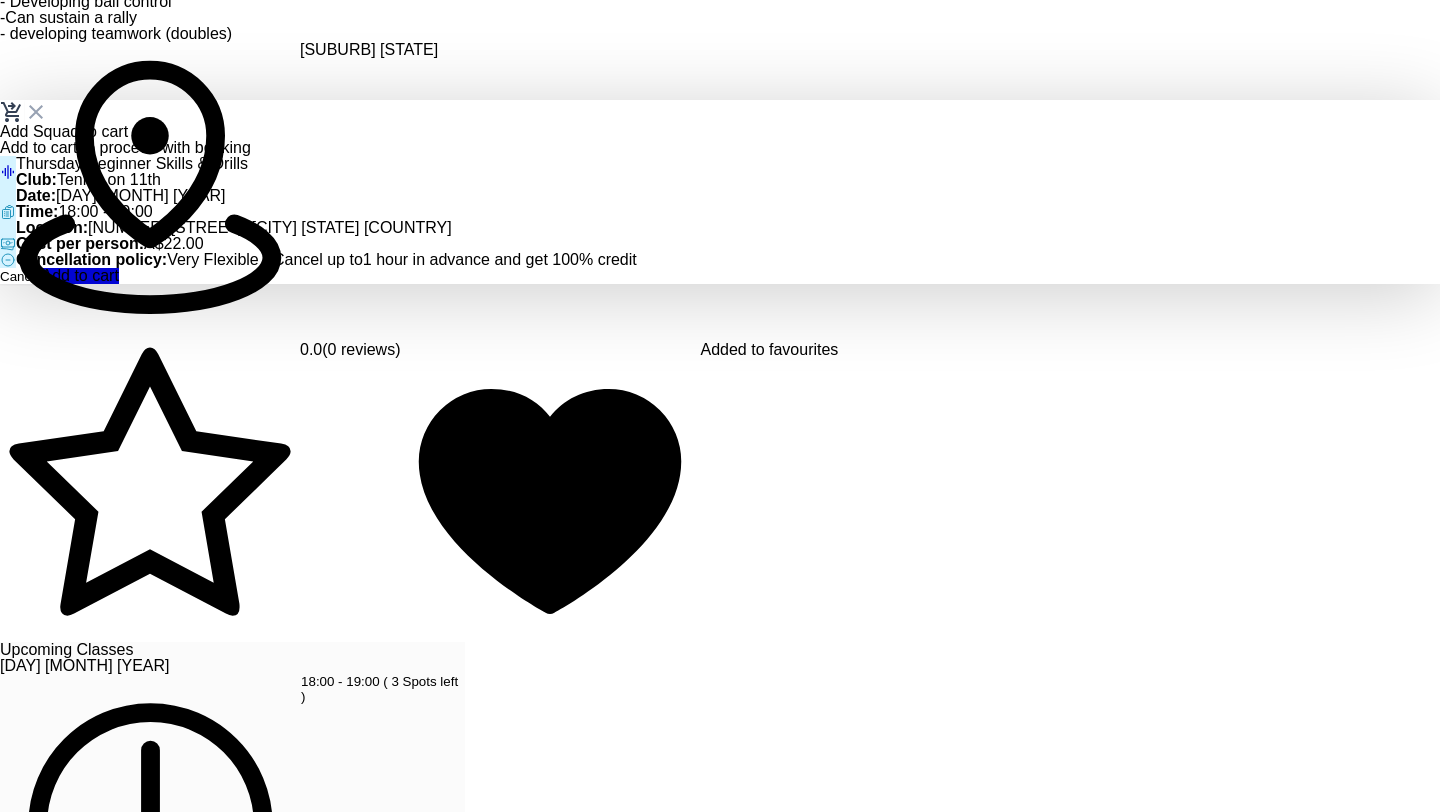 click on "Add to cart" at bounding box center (80, 276) 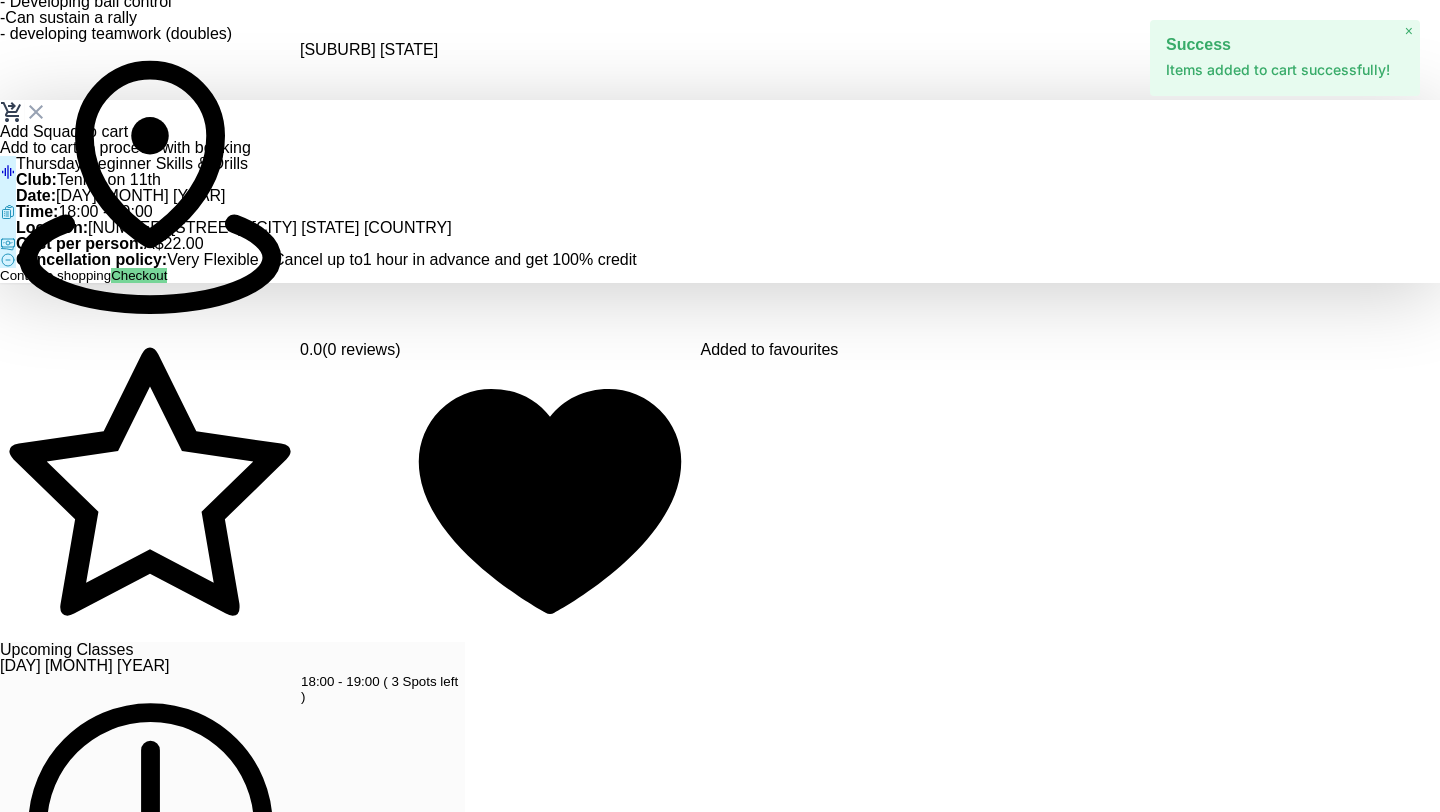 click on "Checkout" at bounding box center [139, 275] 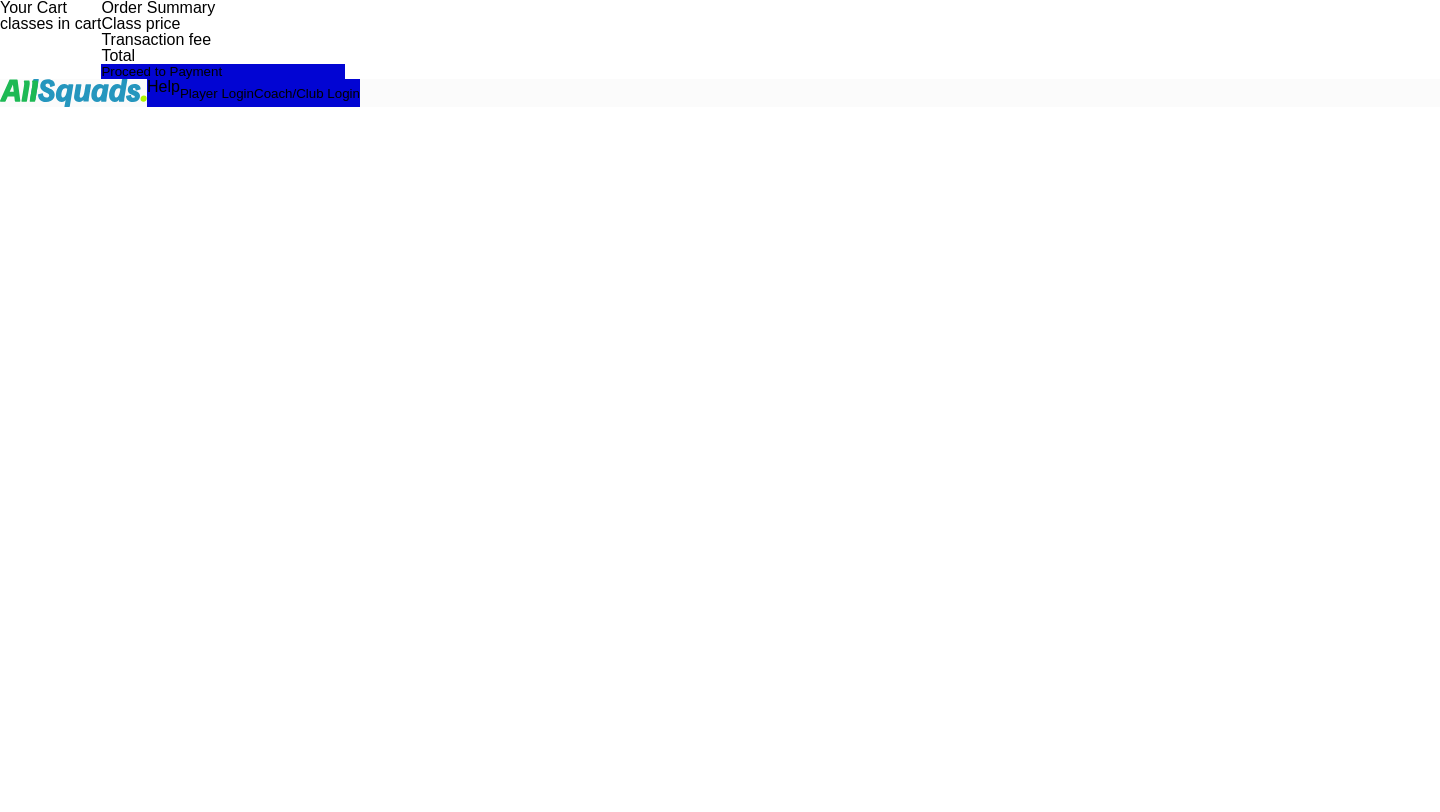 scroll, scrollTop: 0, scrollLeft: 0, axis: both 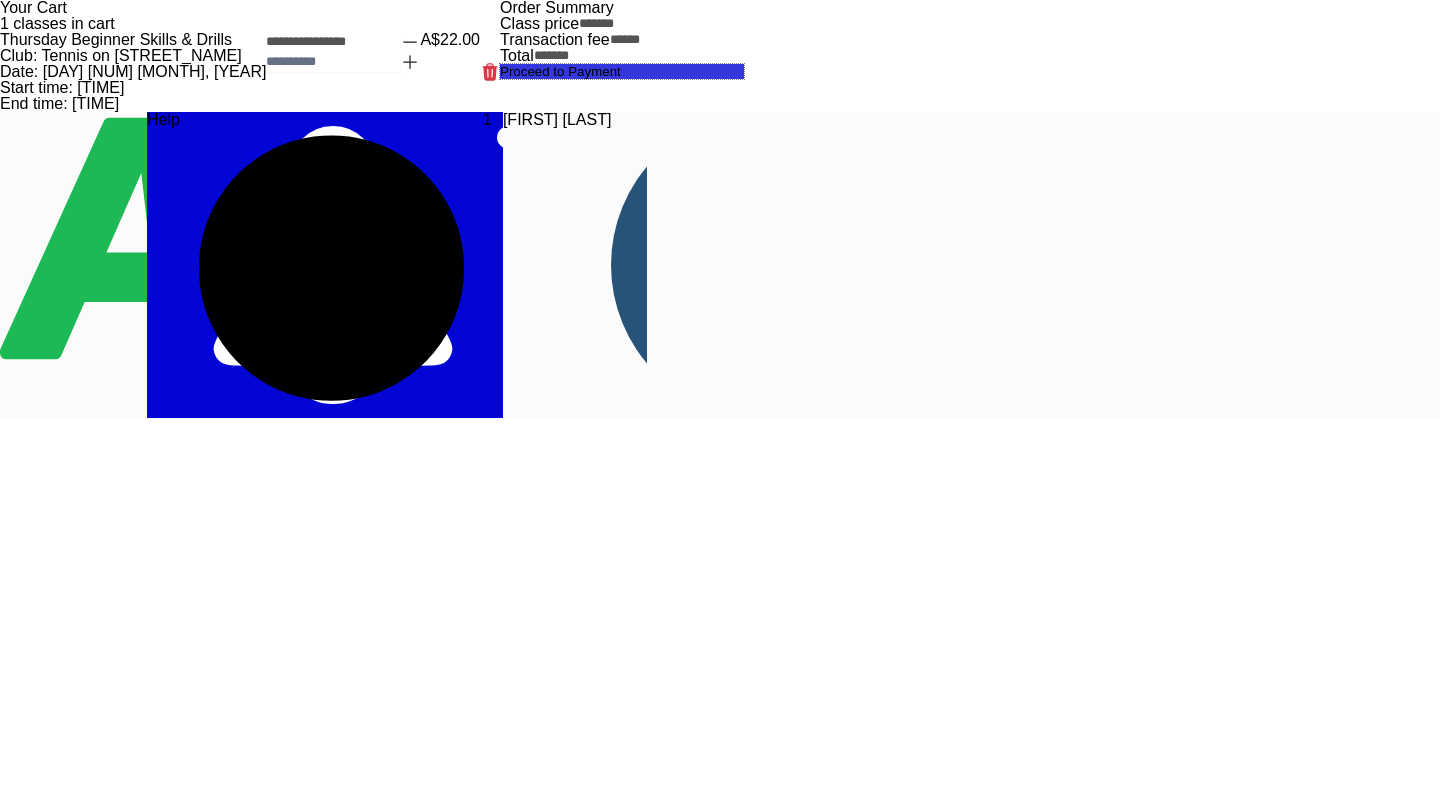 click on "Proceed to Payment" at bounding box center [622, 71] 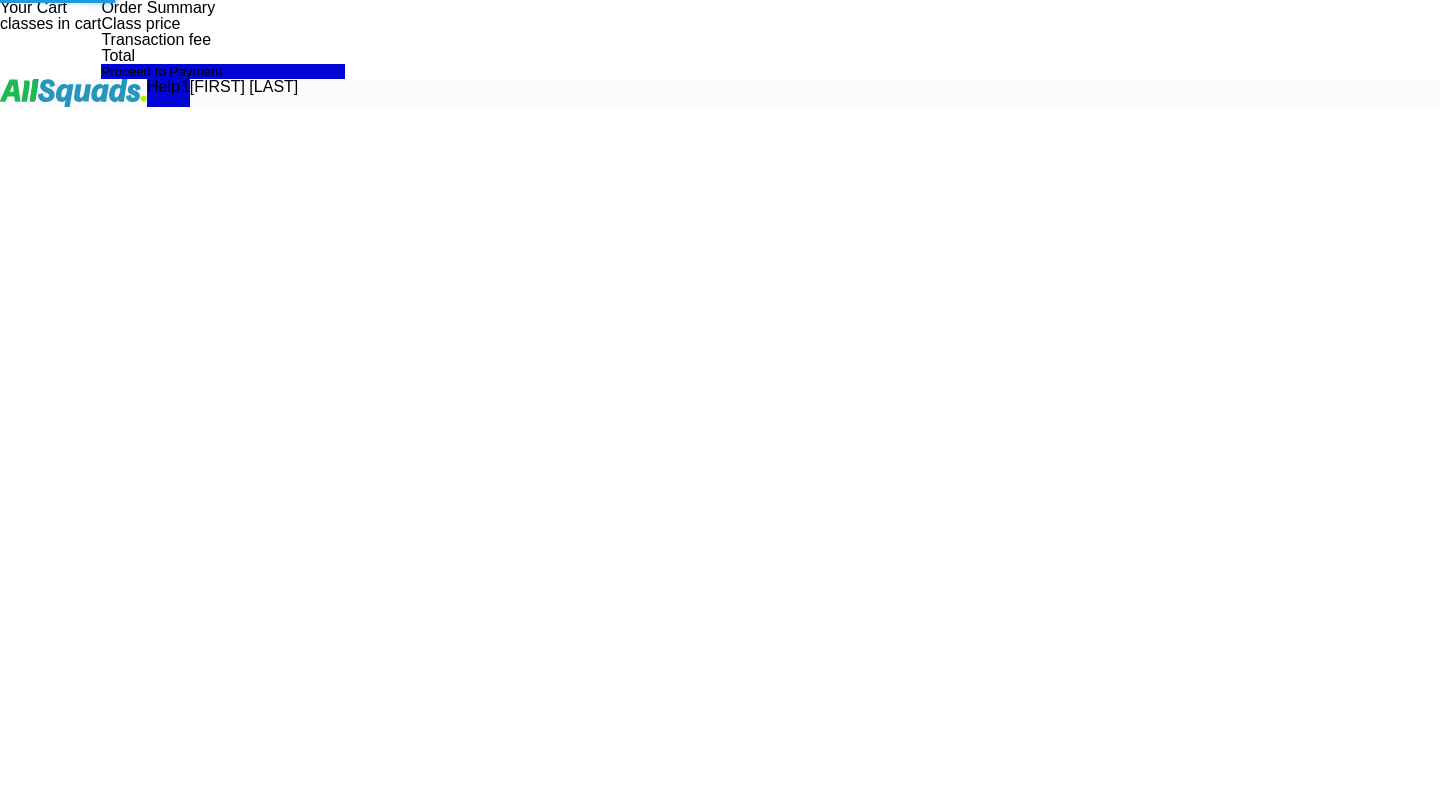 scroll, scrollTop: 0, scrollLeft: 0, axis: both 